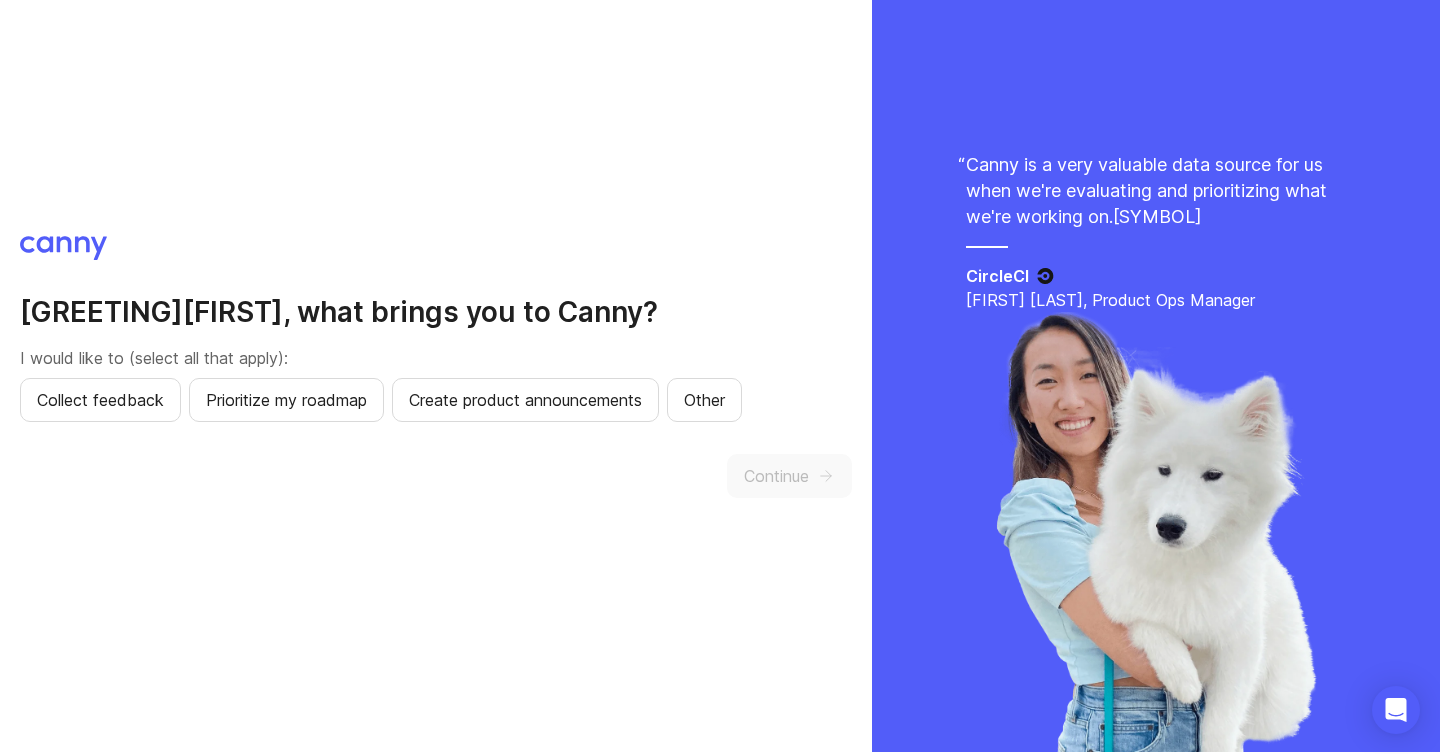 scroll, scrollTop: 0, scrollLeft: 0, axis: both 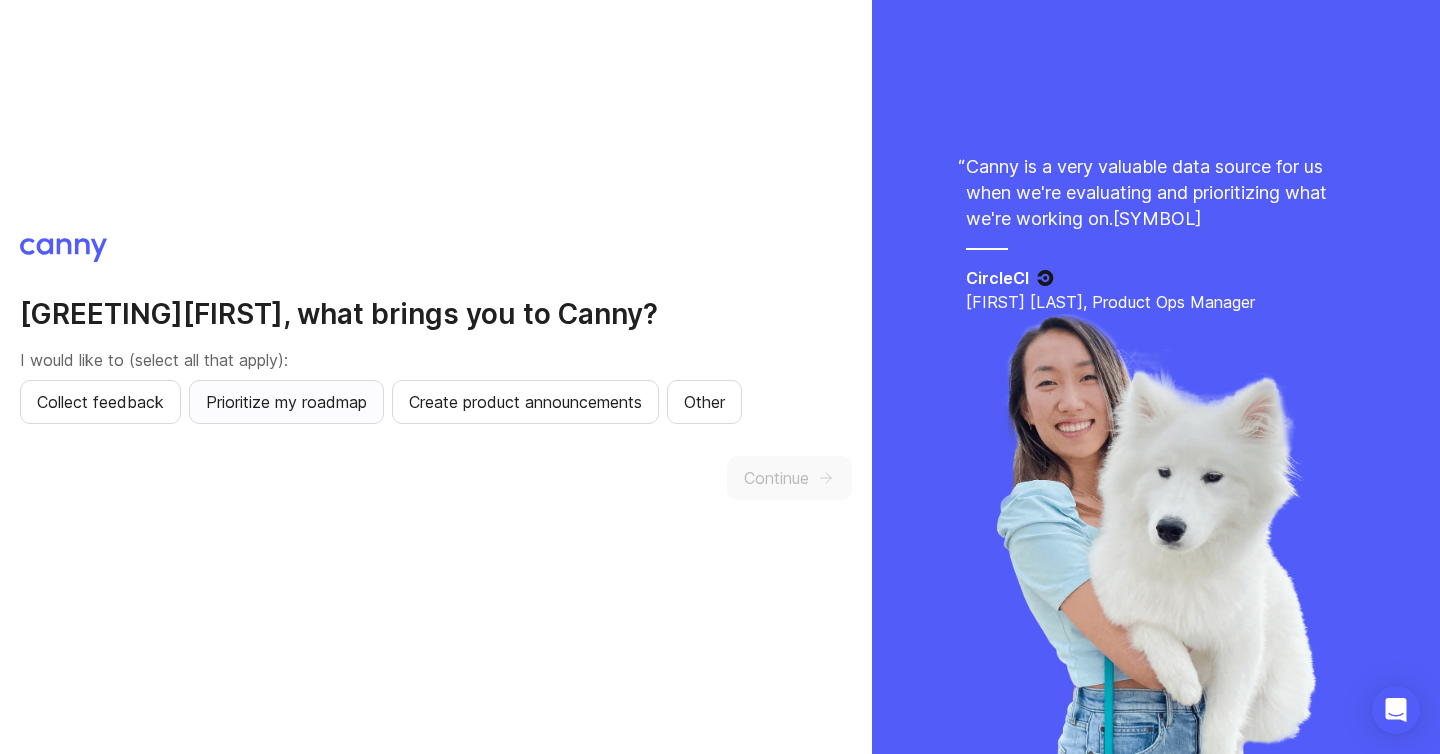 click on "Prioritize my roadmap" at bounding box center [286, 402] 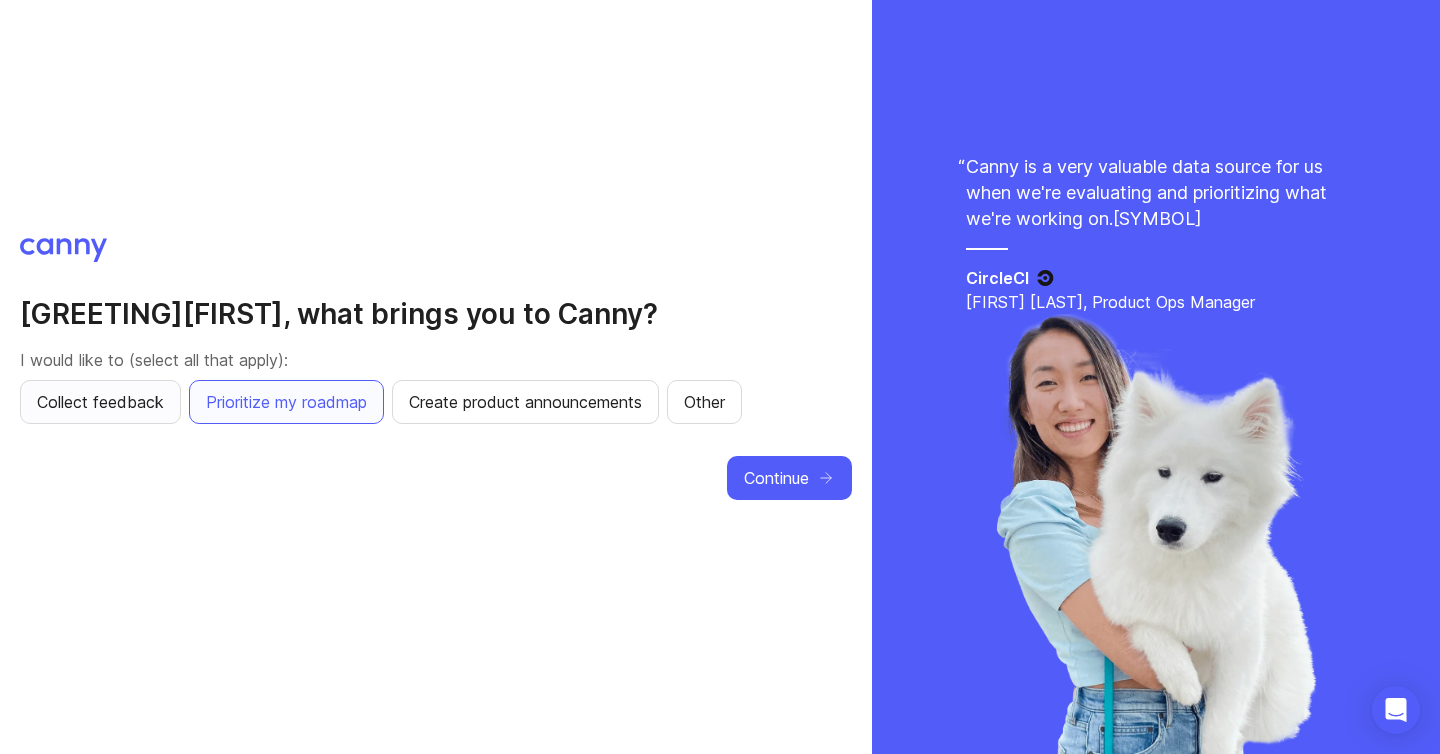 click on "Collect feedback" at bounding box center (100, 402) 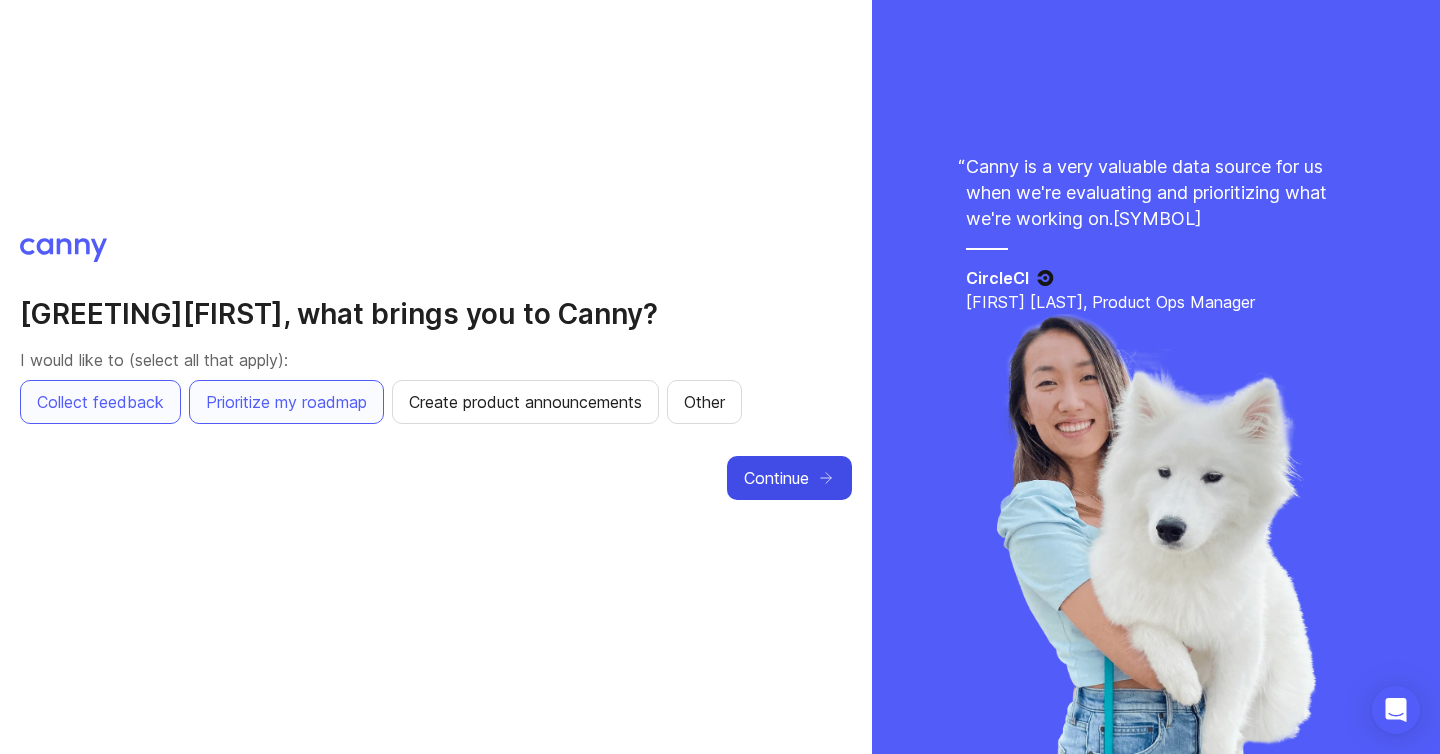 click on "Continue" at bounding box center (776, 478) 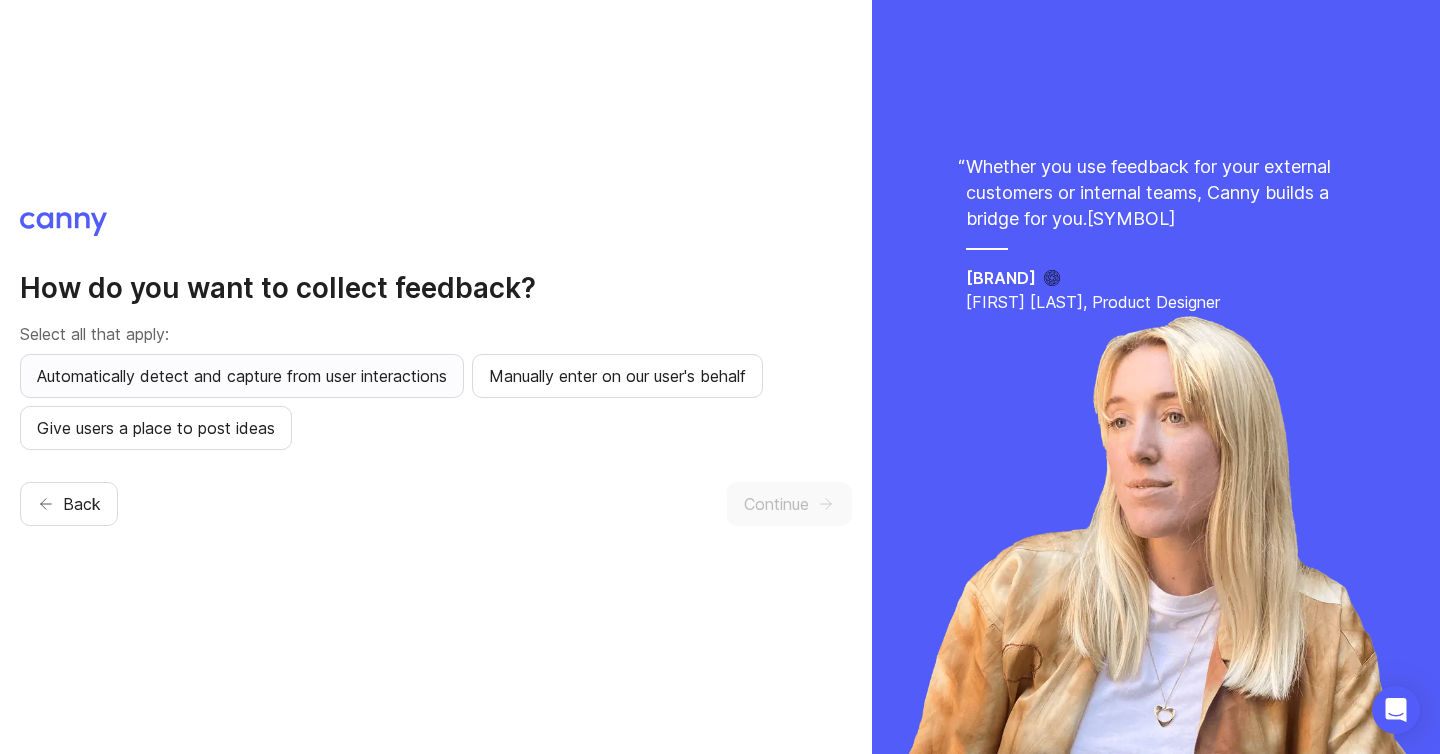 click on "Automatically detect and capture from user interactions" at bounding box center [242, 376] 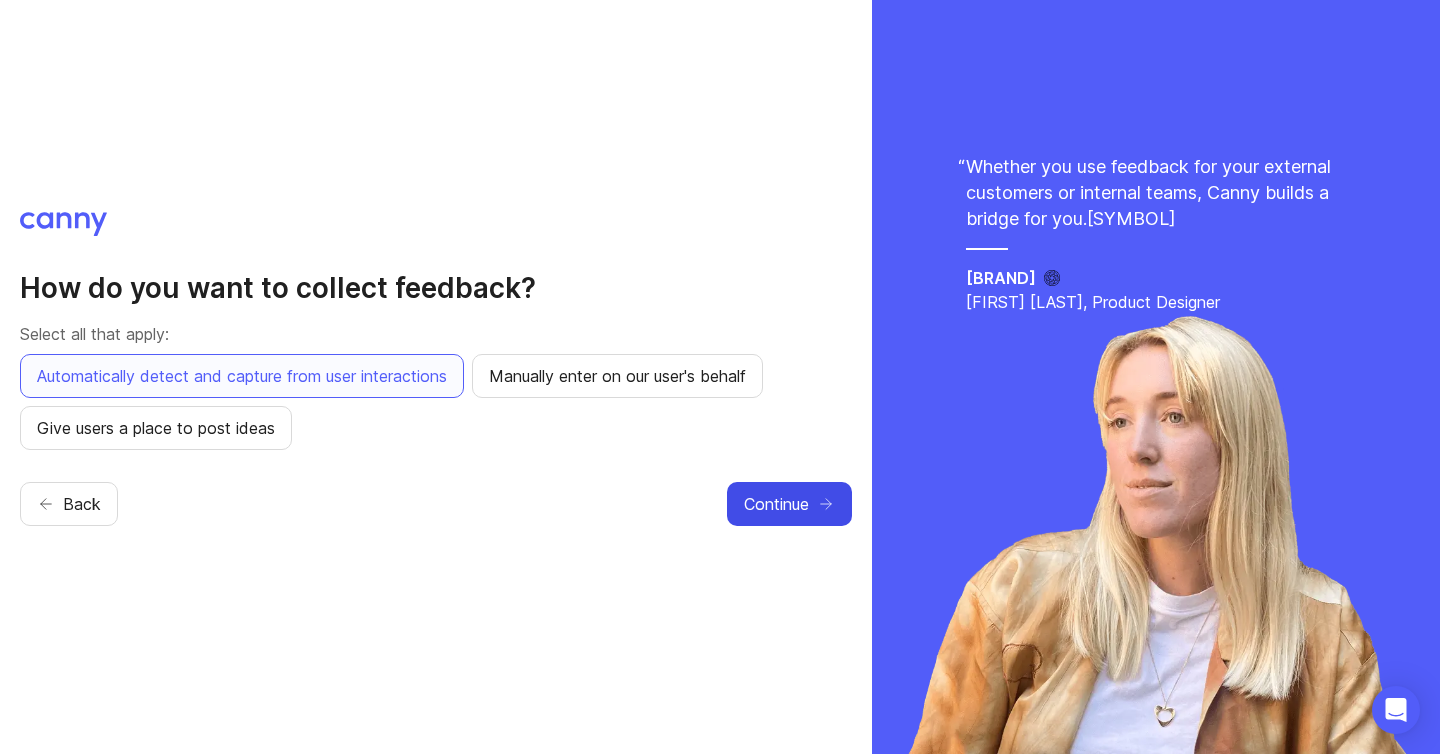 click on "Continue" at bounding box center [776, 504] 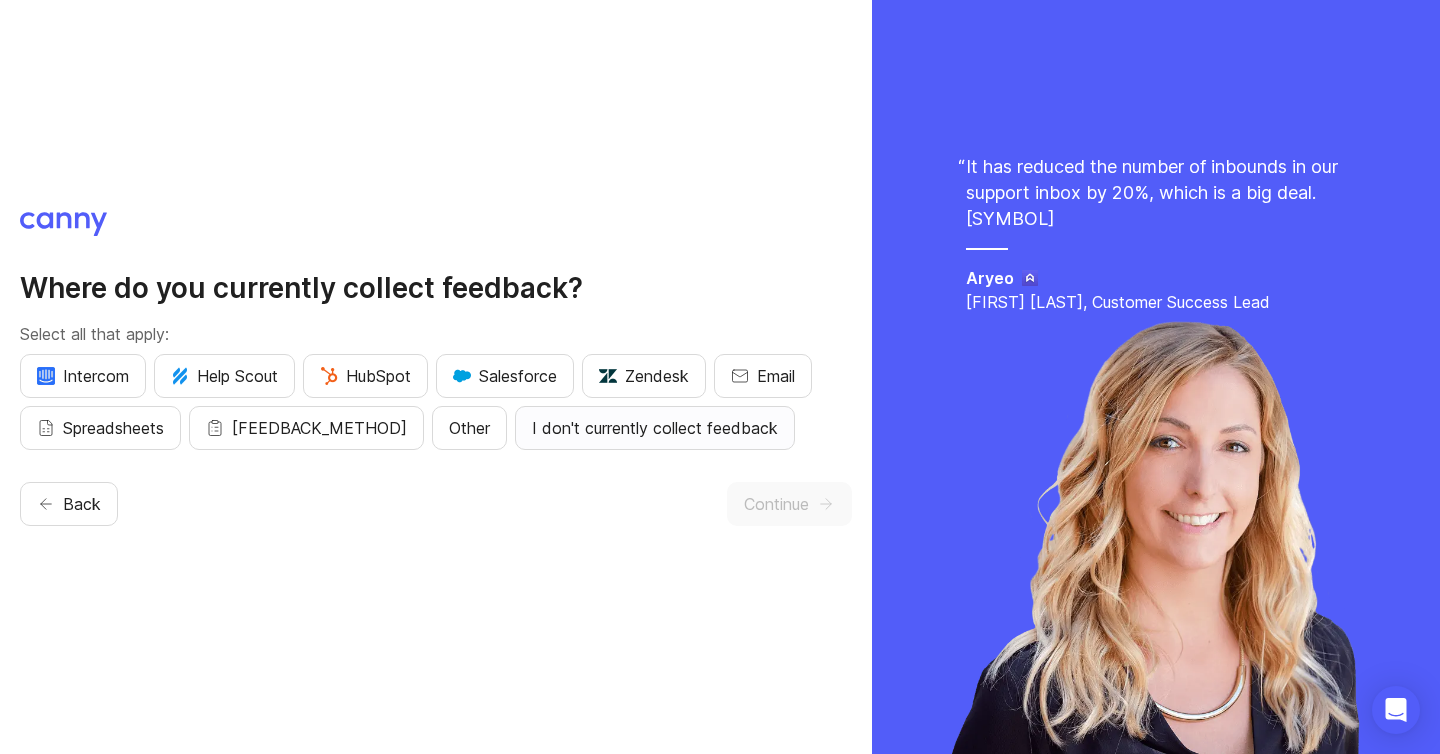 click on "I don't currently collect feedback" at bounding box center (655, 428) 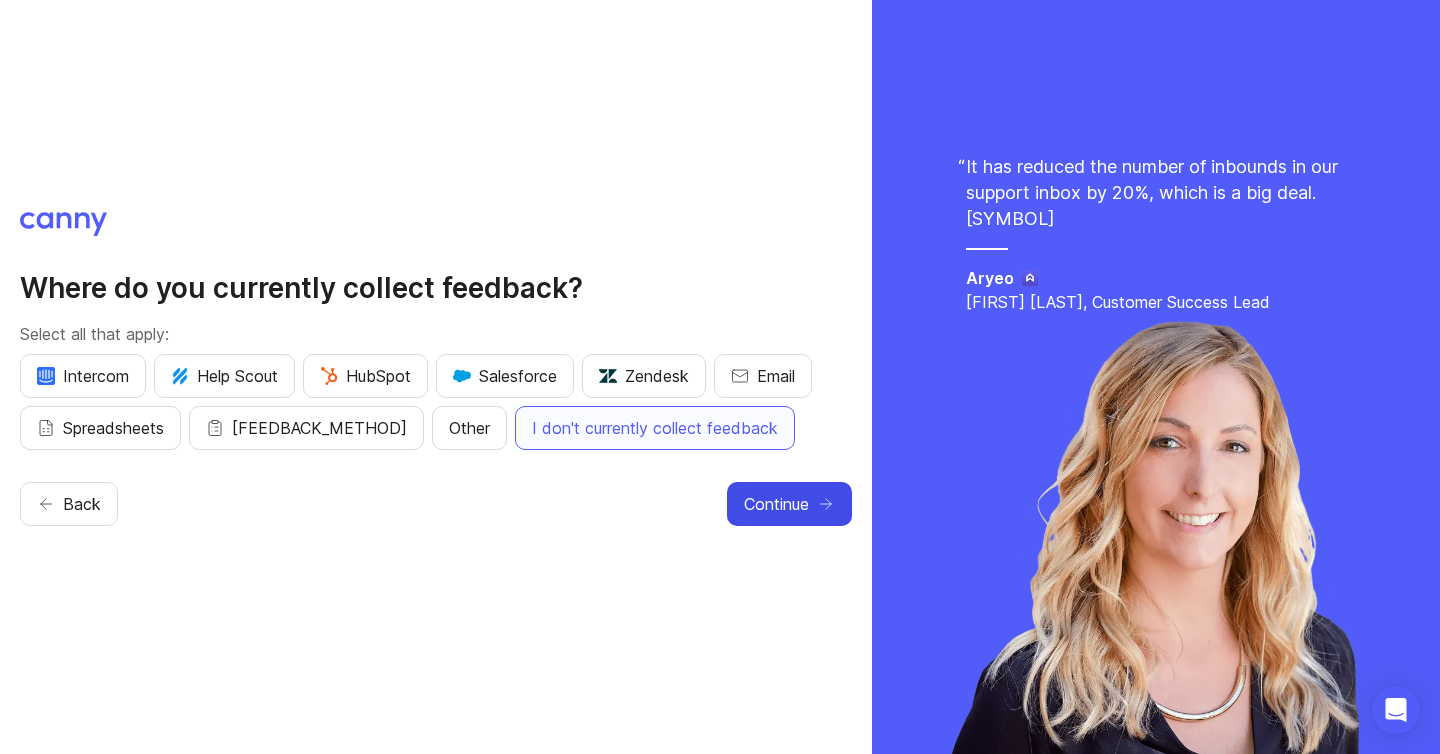 click on "Continue" at bounding box center (789, 504) 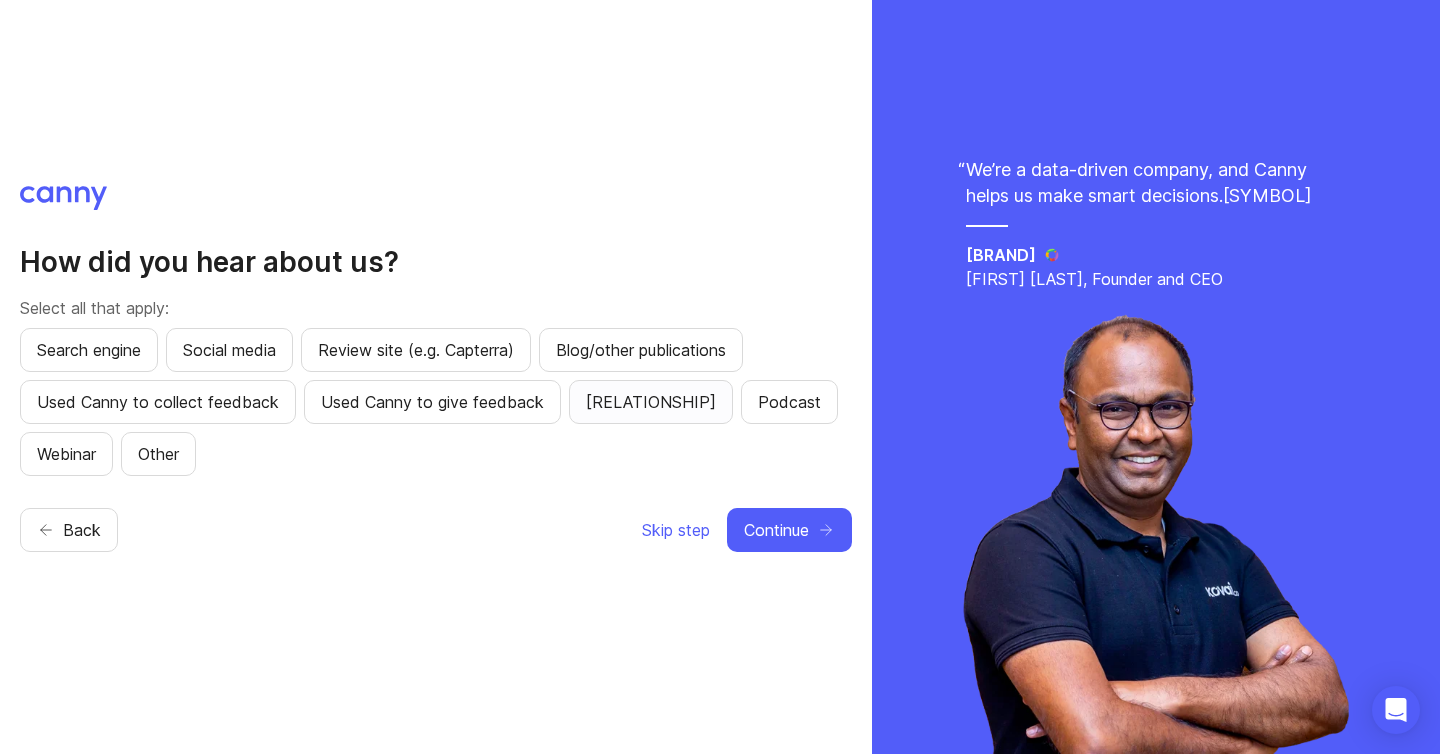 click on "[RELATIONSHIP]" at bounding box center [651, 402] 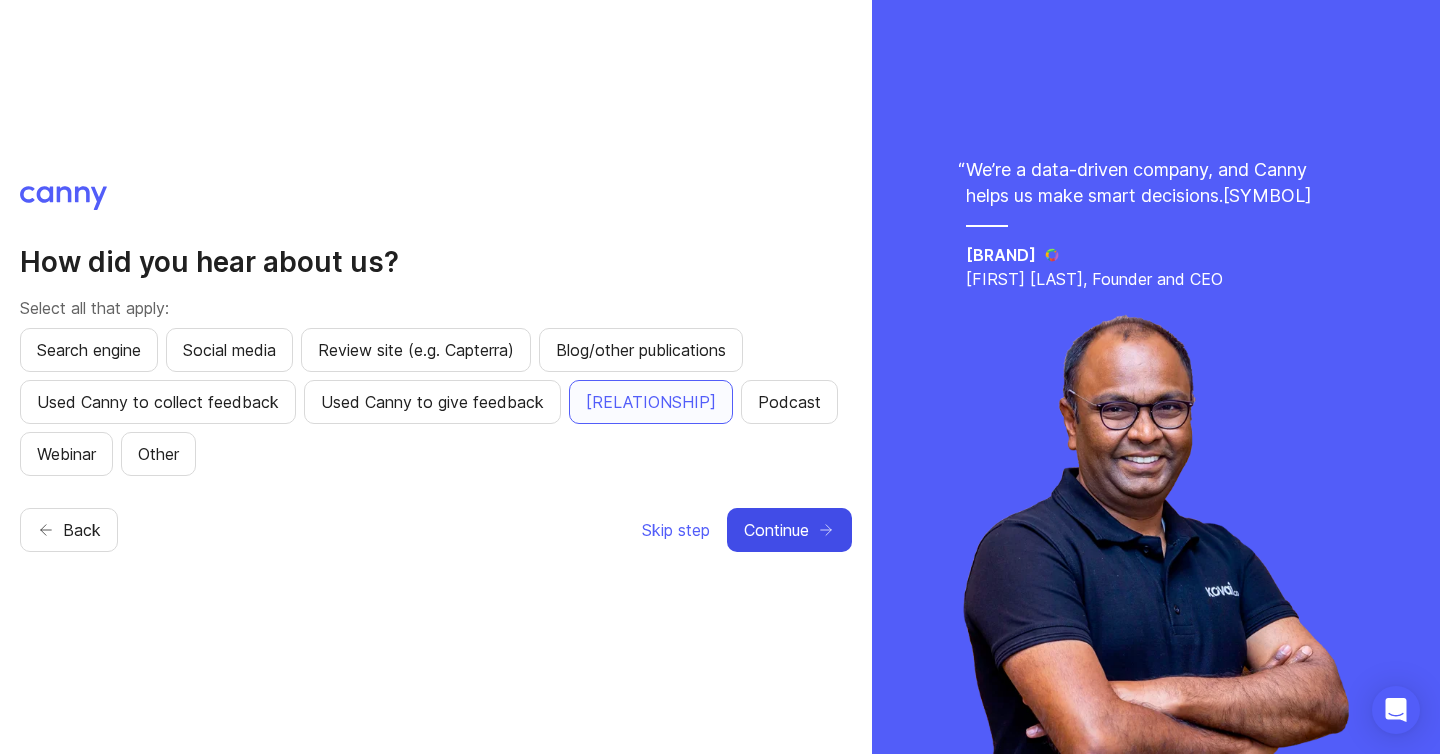 click on "Continue" at bounding box center (776, 530) 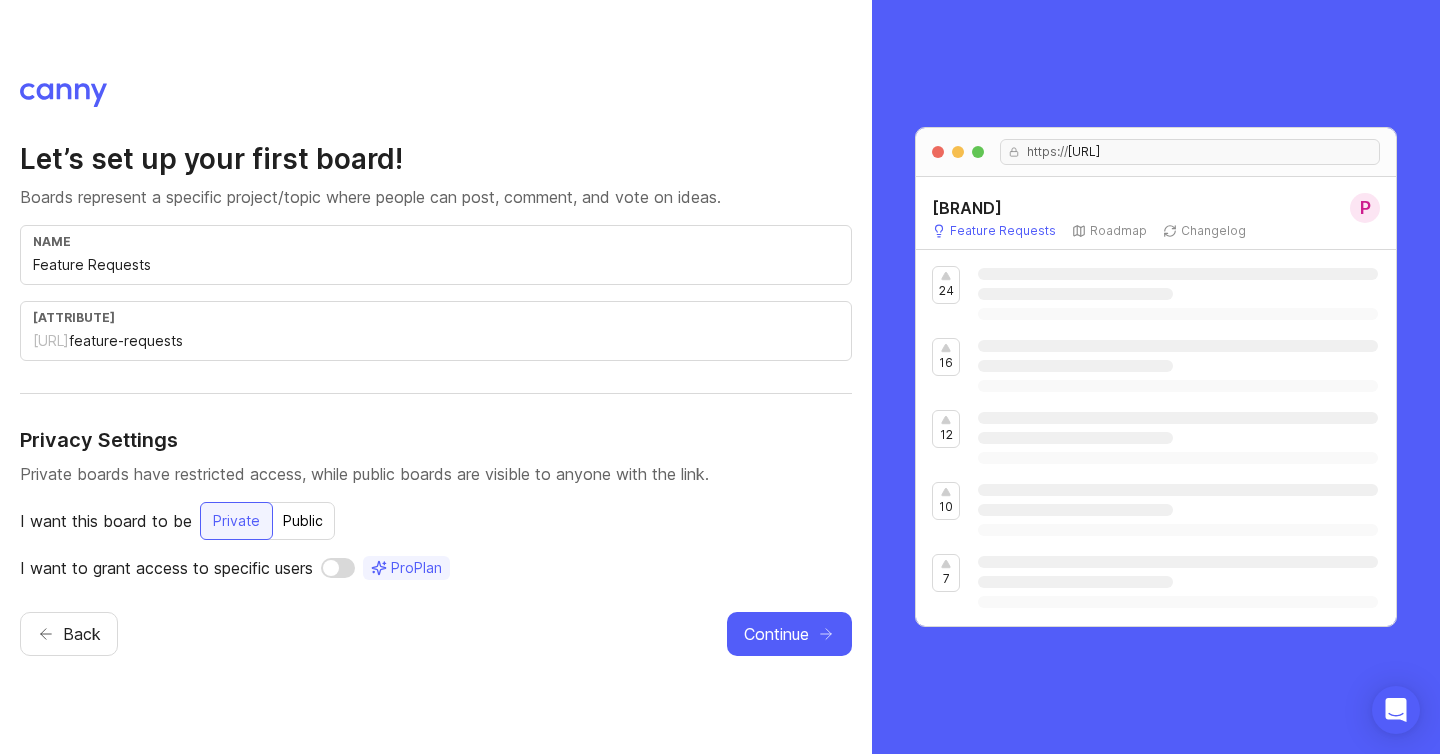 click on "Feature Requests" at bounding box center [436, 265] 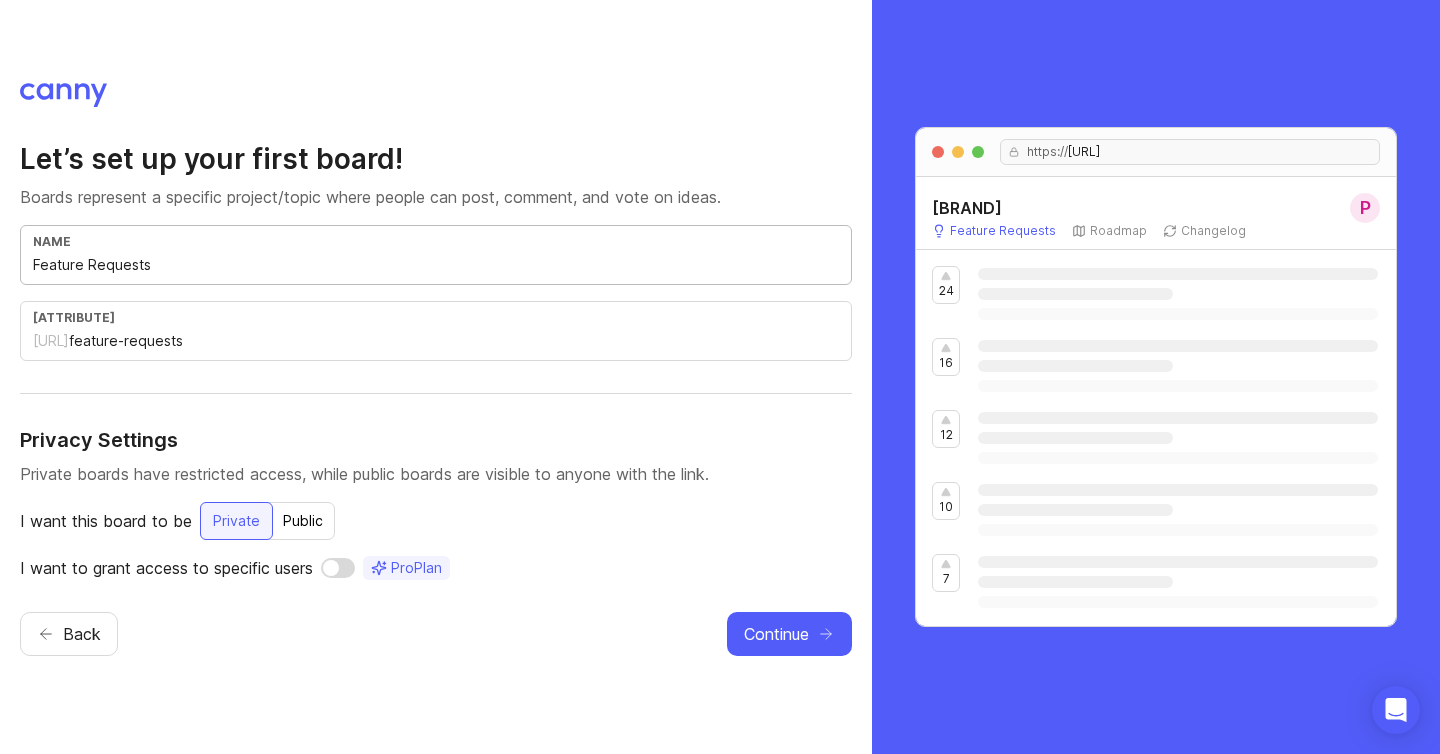 click on "Public" at bounding box center (303, 521) 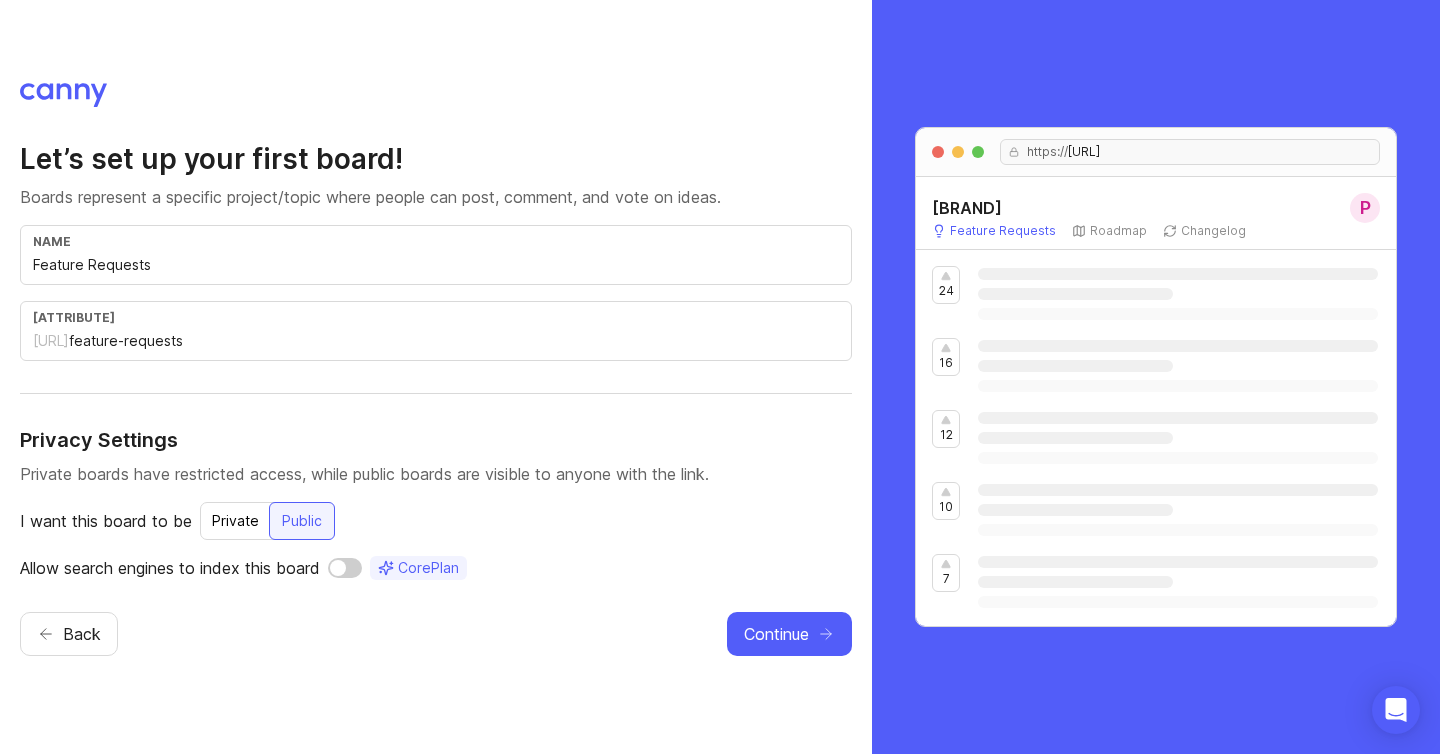 click at bounding box center (345, 568) 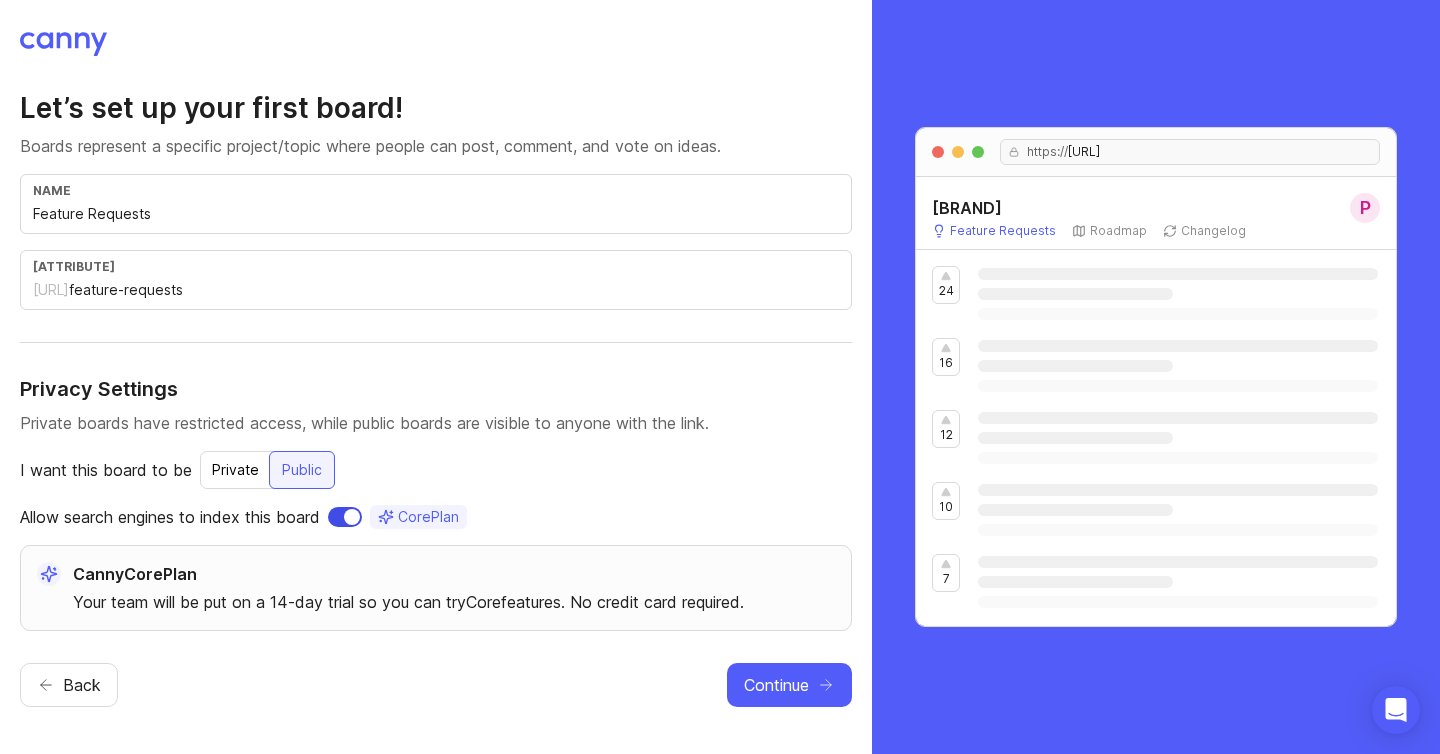 click at bounding box center [345, 517] 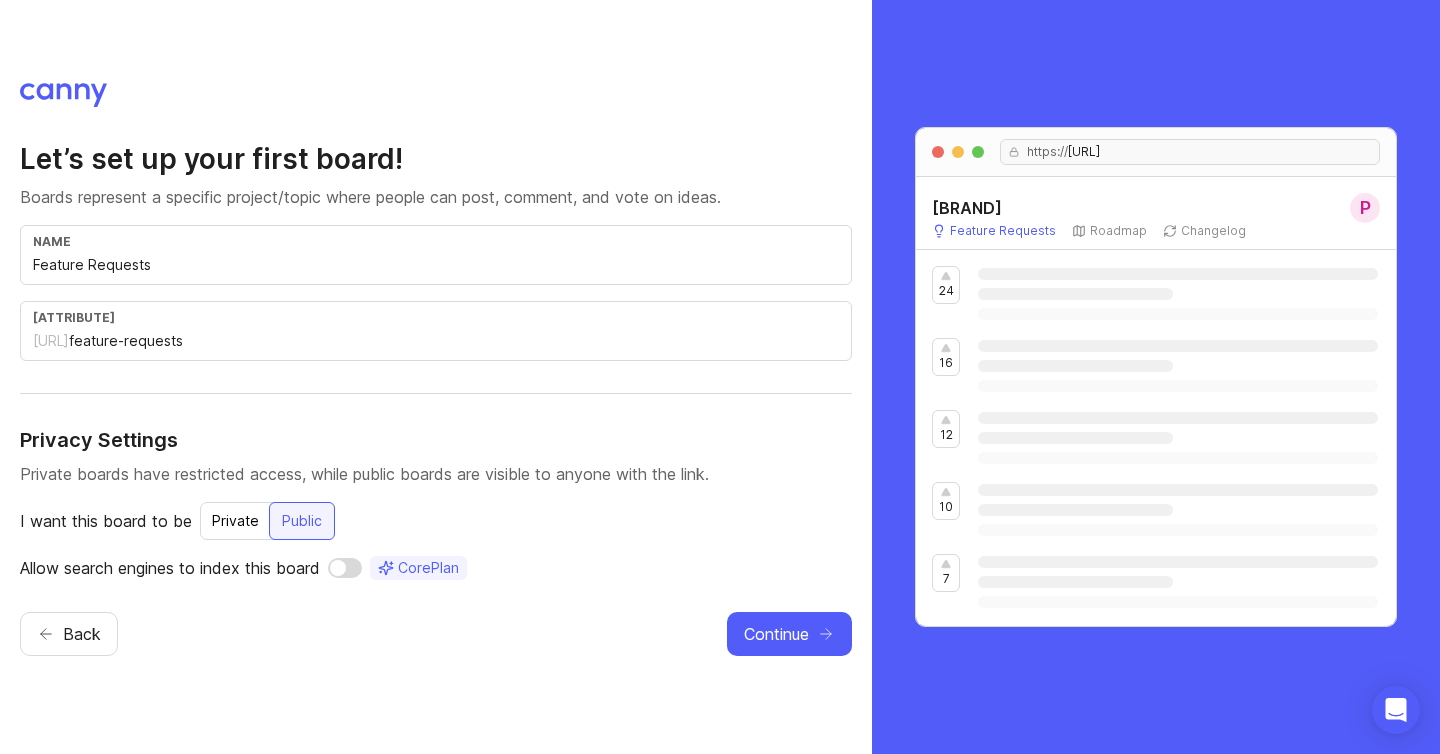click on "name Feature Requests url veena.canny.io/ feature-requests Privacy Settings Private boards have restricted access, while public boards are visible to anyone with the link. I want this board to be Private Public Allow search engines to index this board Core Plan Back Continue" at bounding box center [436, 377] 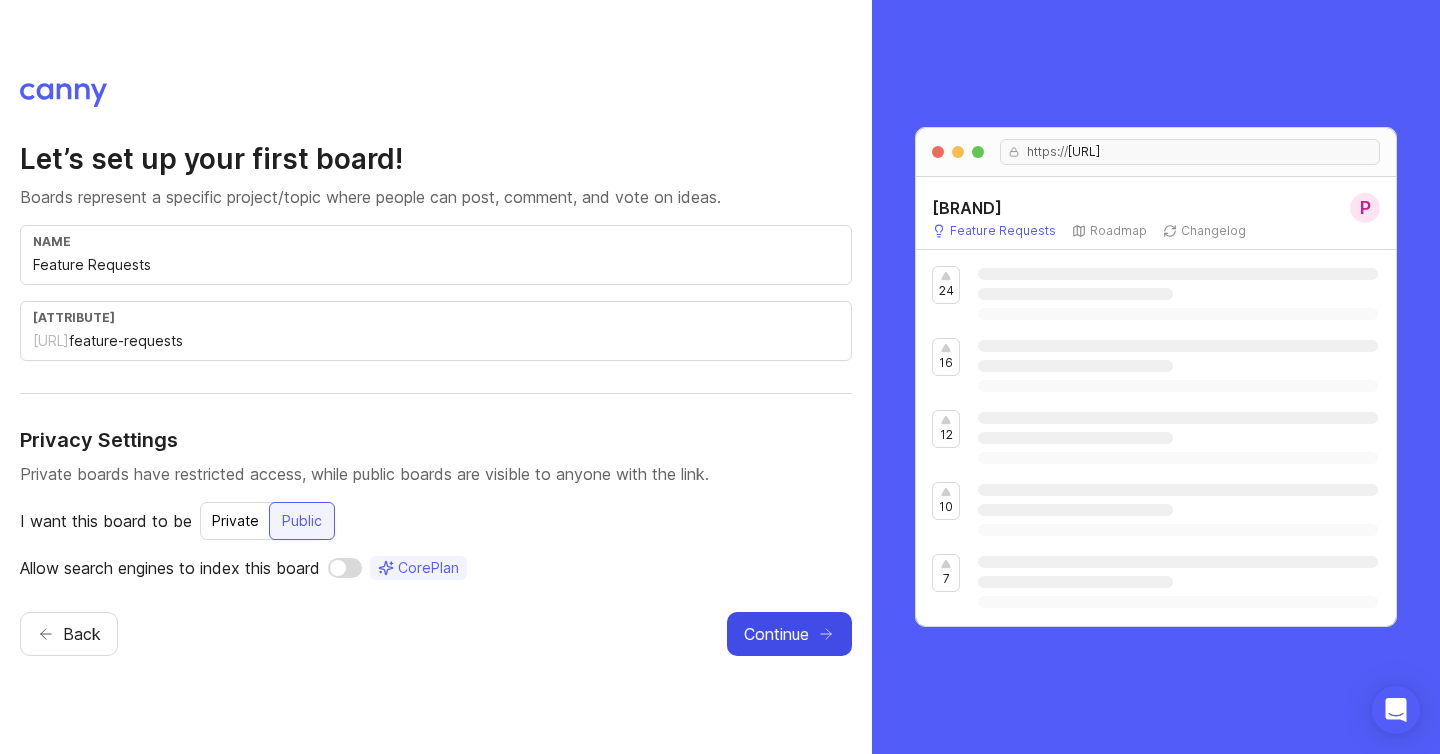click on "Continue" at bounding box center (776, 634) 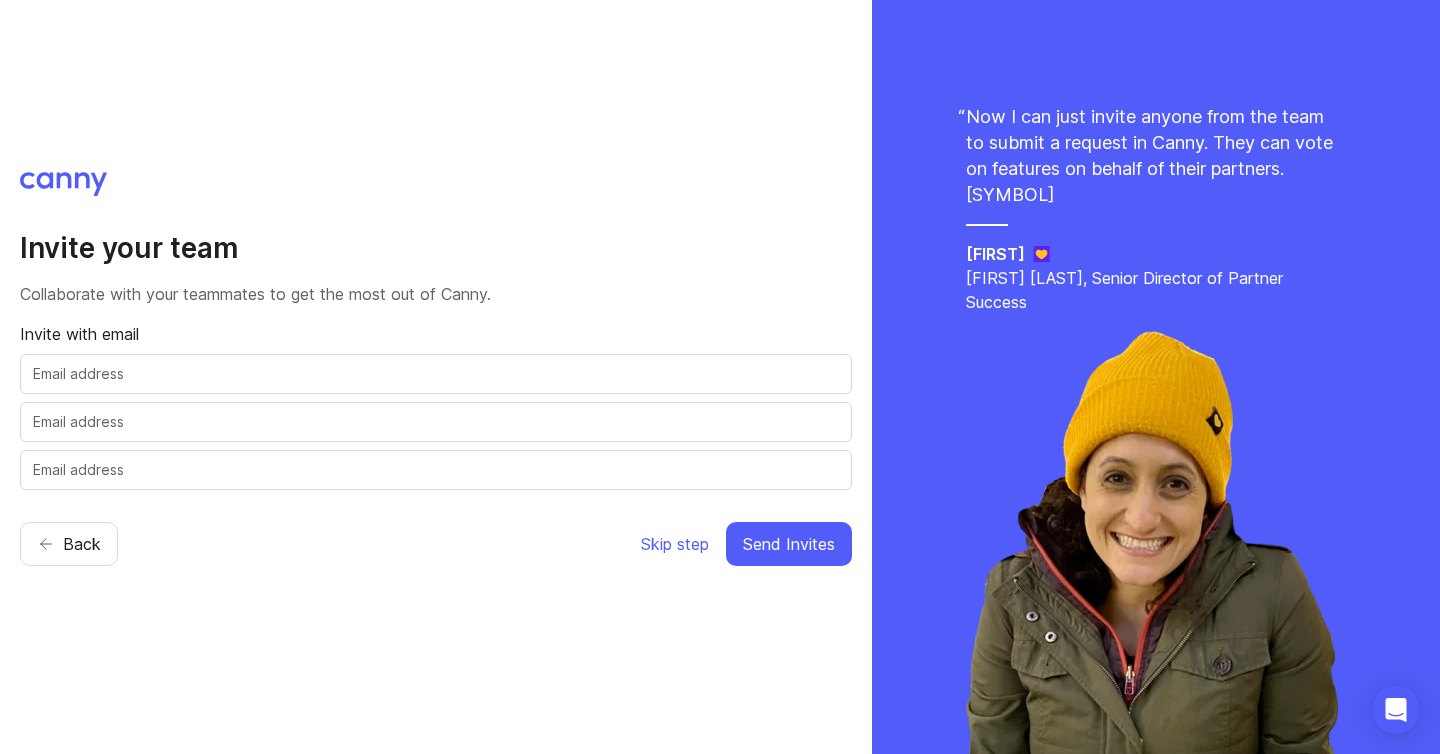 click at bounding box center (436, 374) 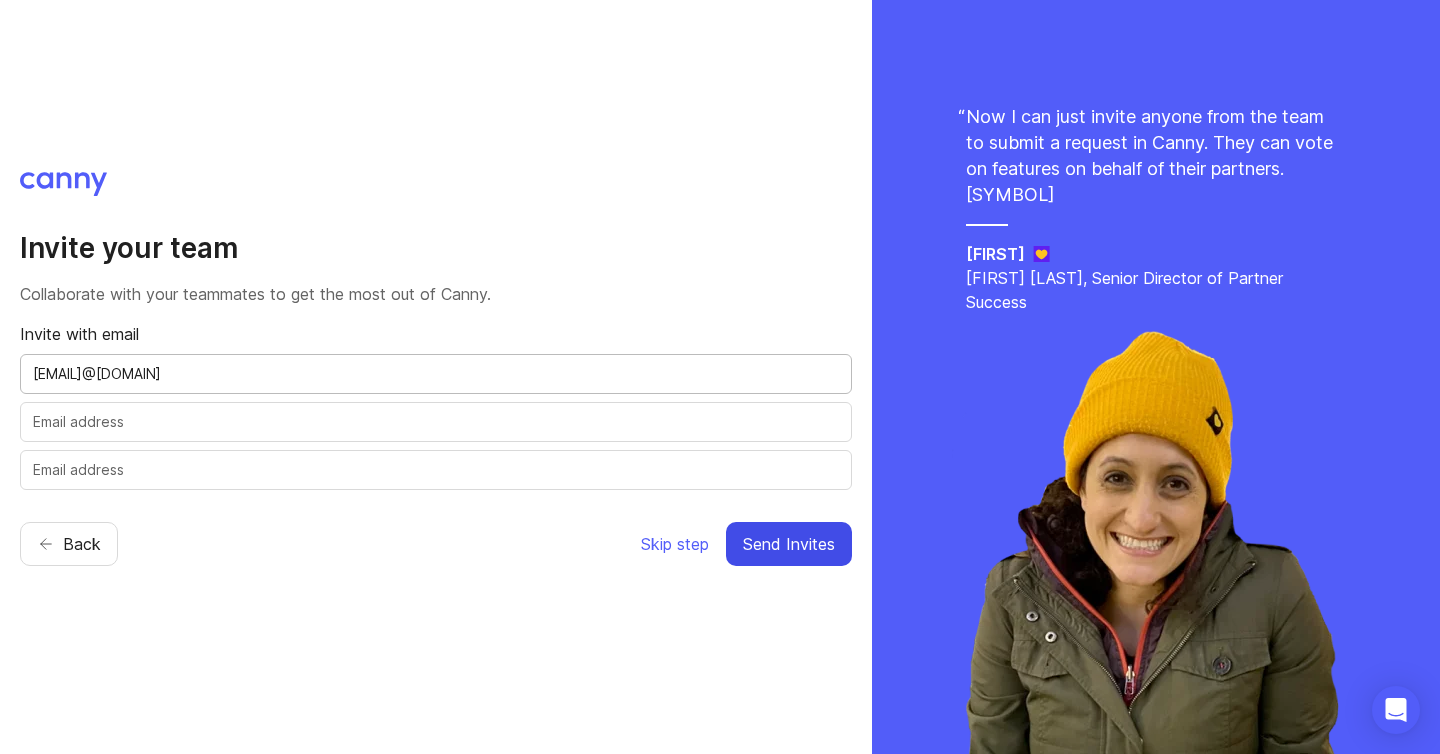 type on "[EMAIL]@[DOMAIN]" 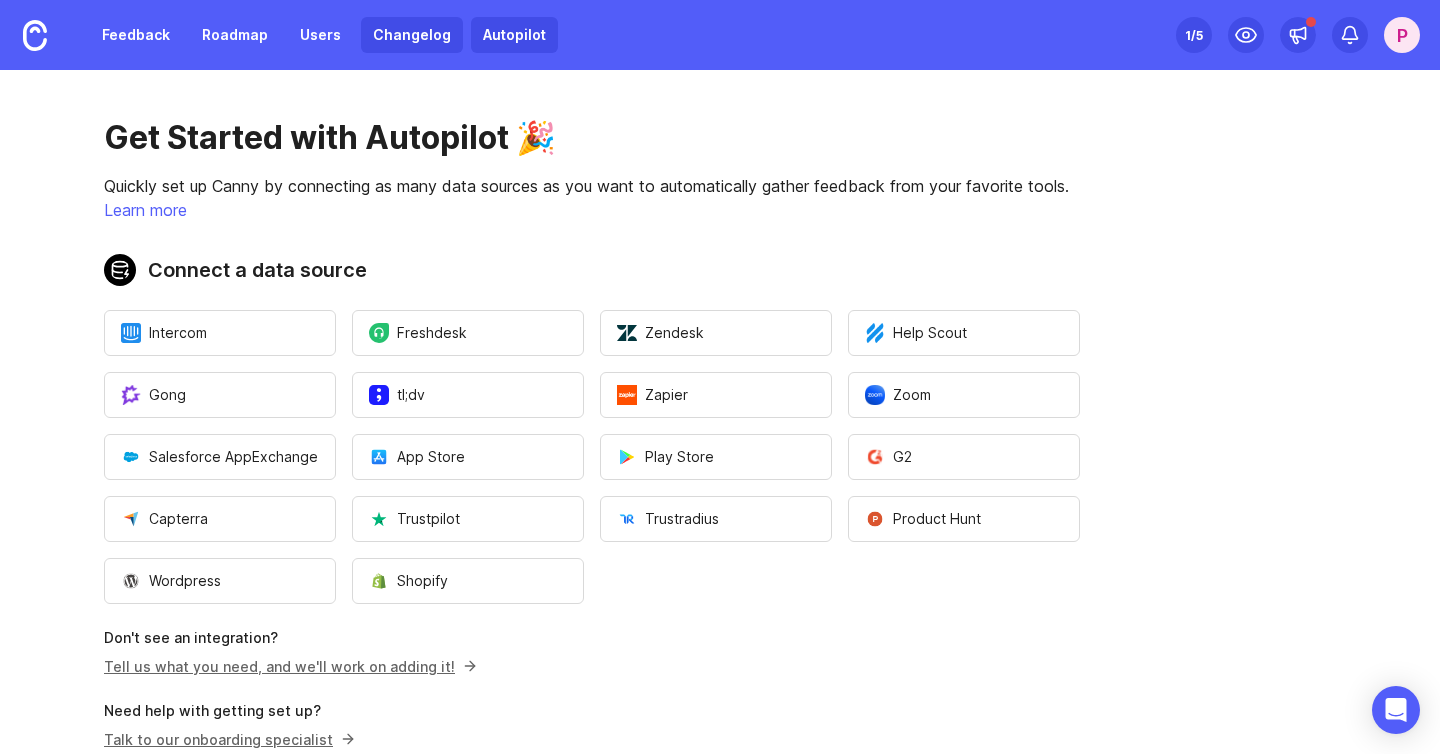 click on "Changelog" at bounding box center (412, 35) 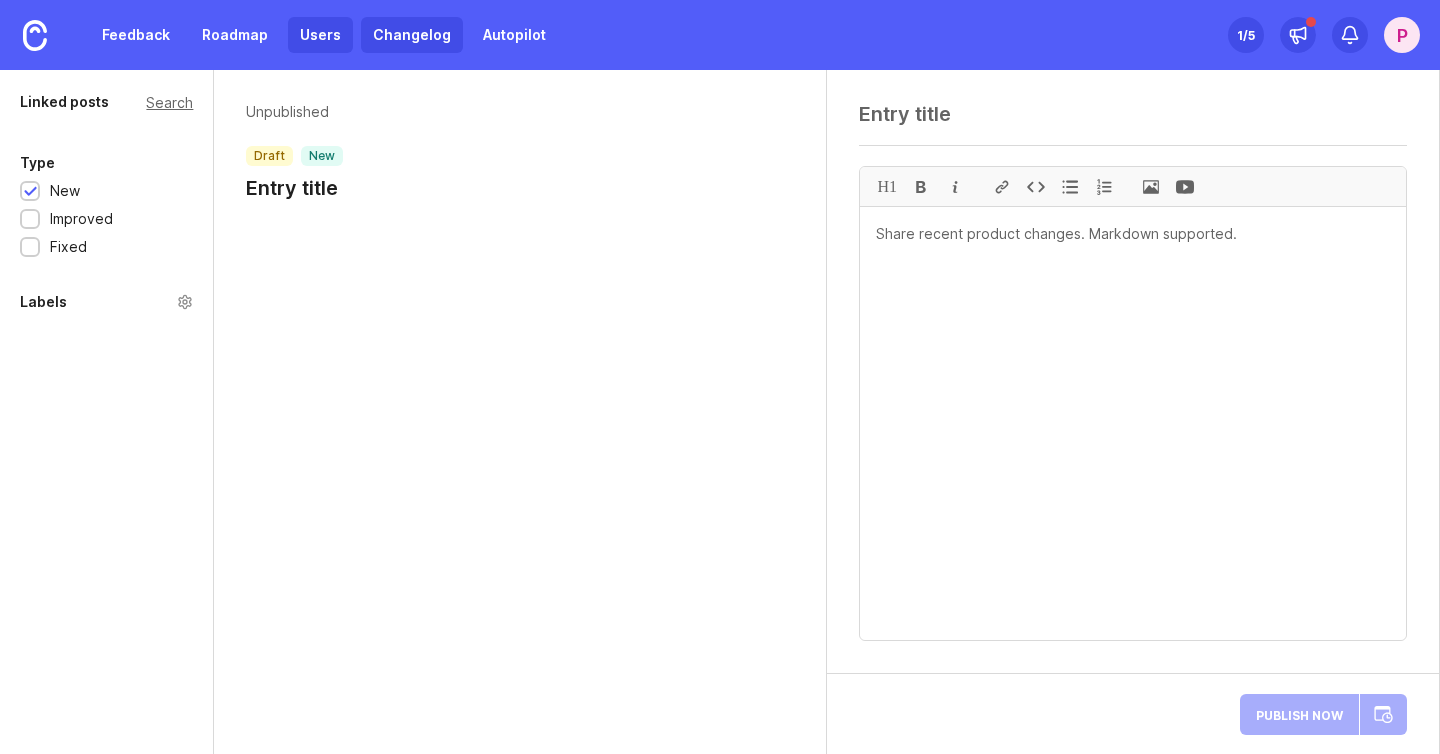click on "Users" at bounding box center [320, 35] 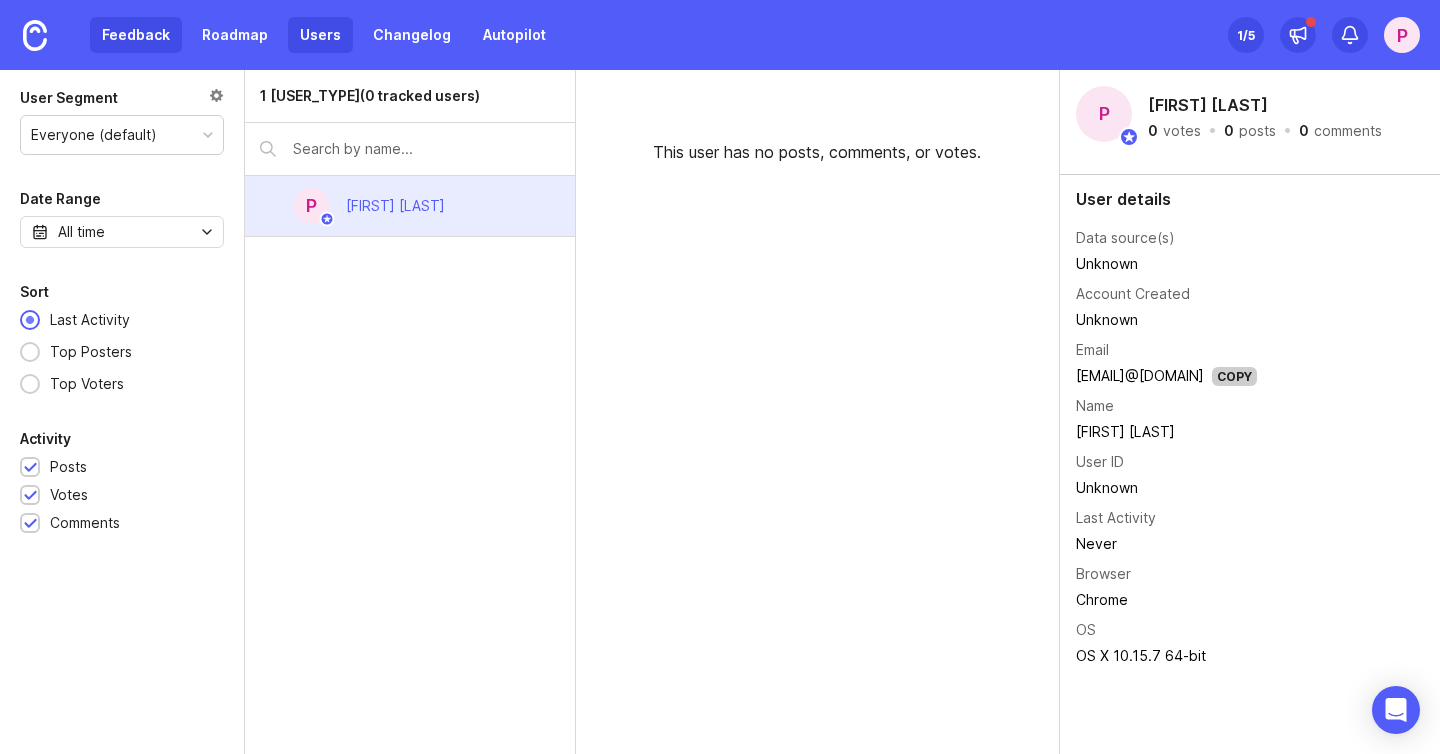 click on "Feedback" at bounding box center [136, 35] 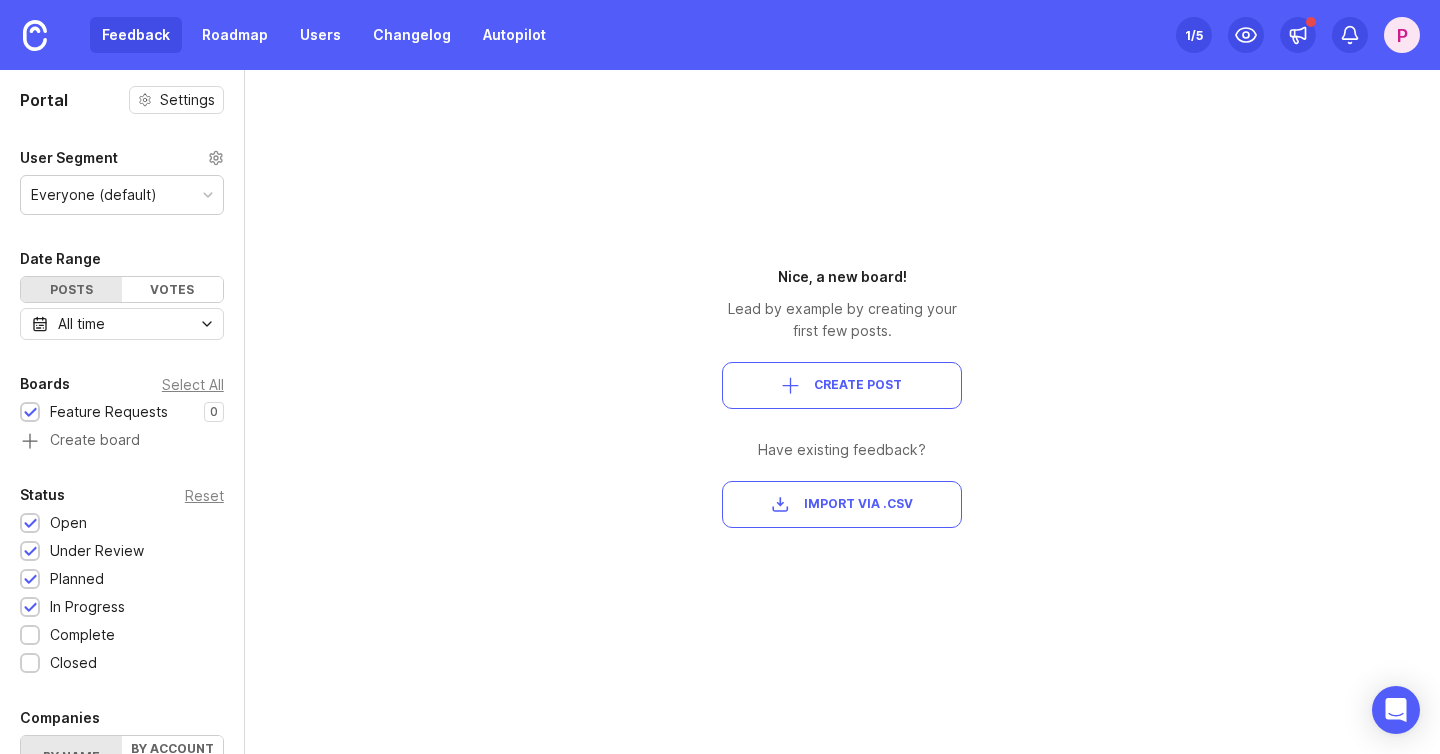 click on "Create Post" at bounding box center [858, 385] 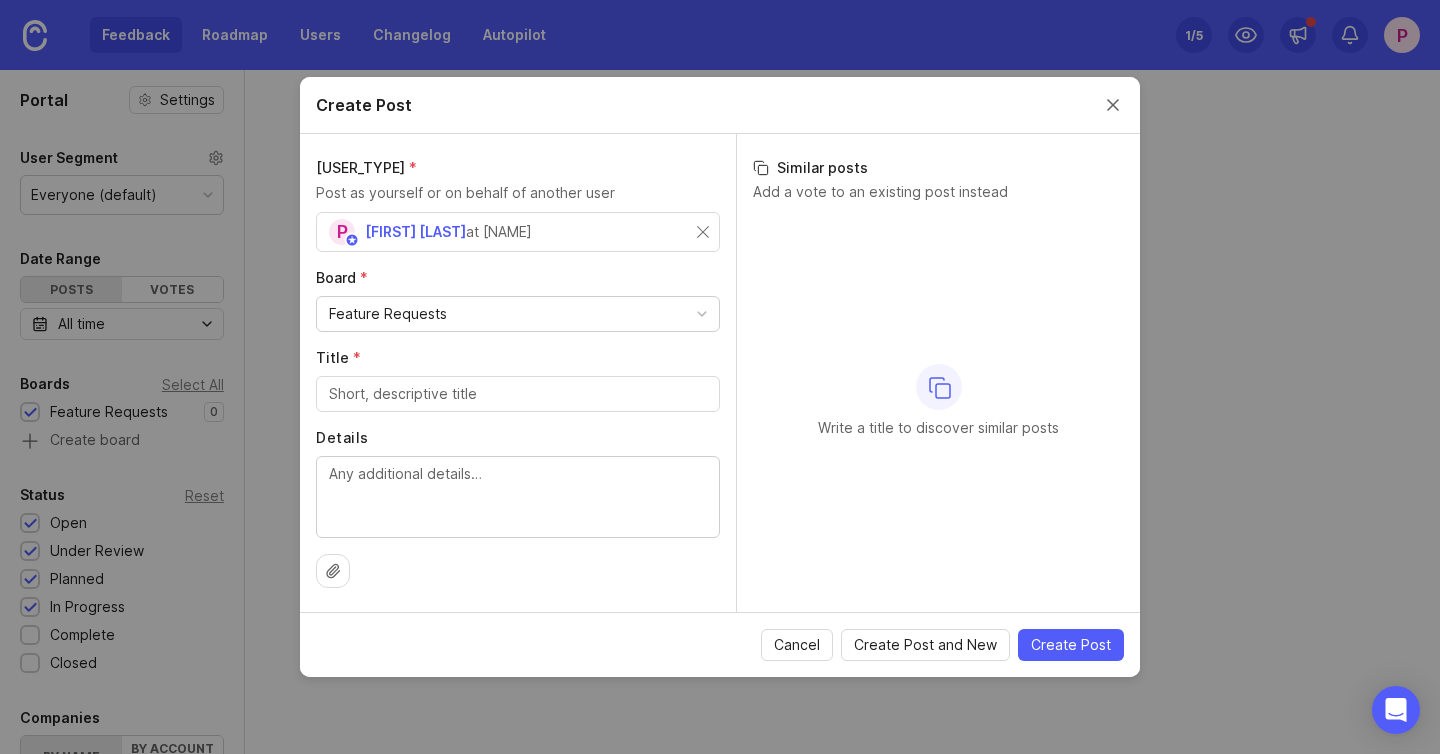 click on "Feature Requests" at bounding box center [388, 314] 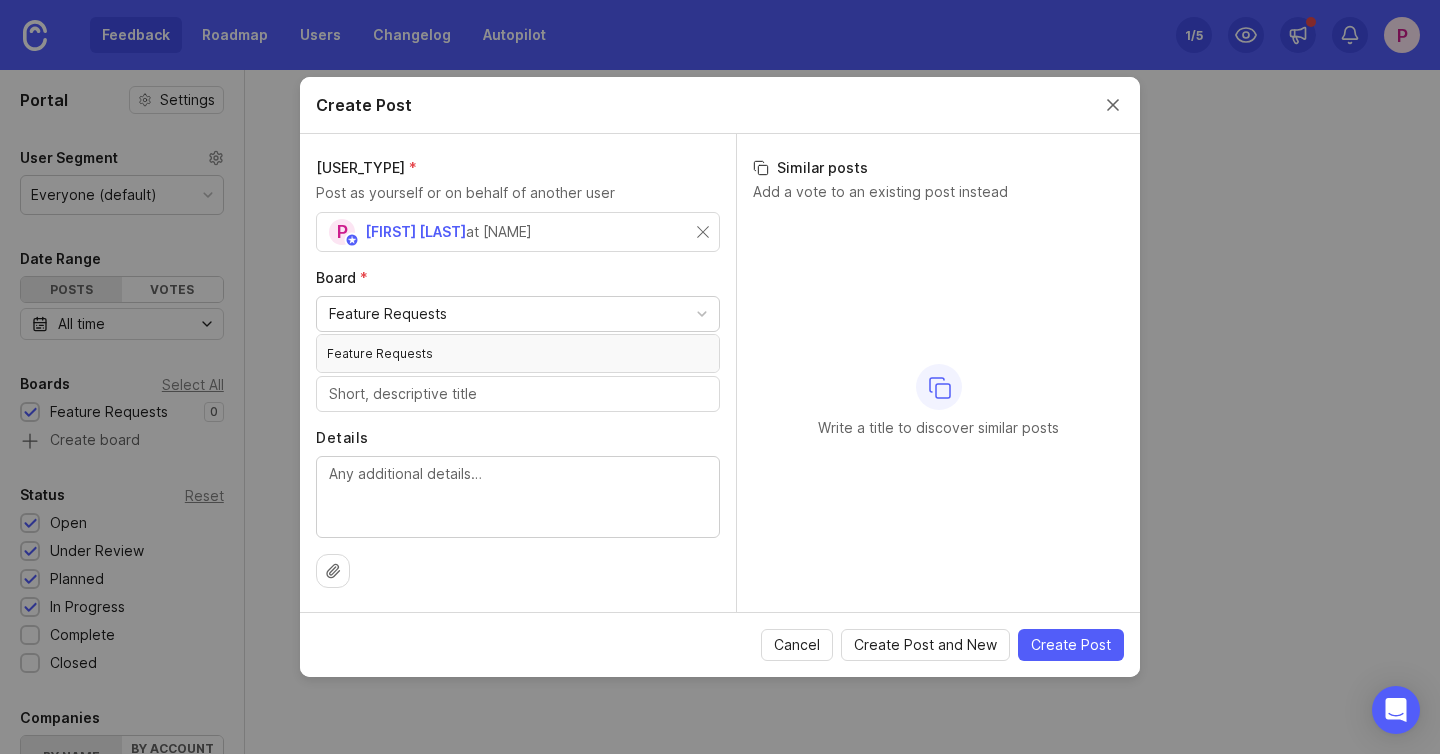 click on "Feature Requests" at bounding box center (518, 314) 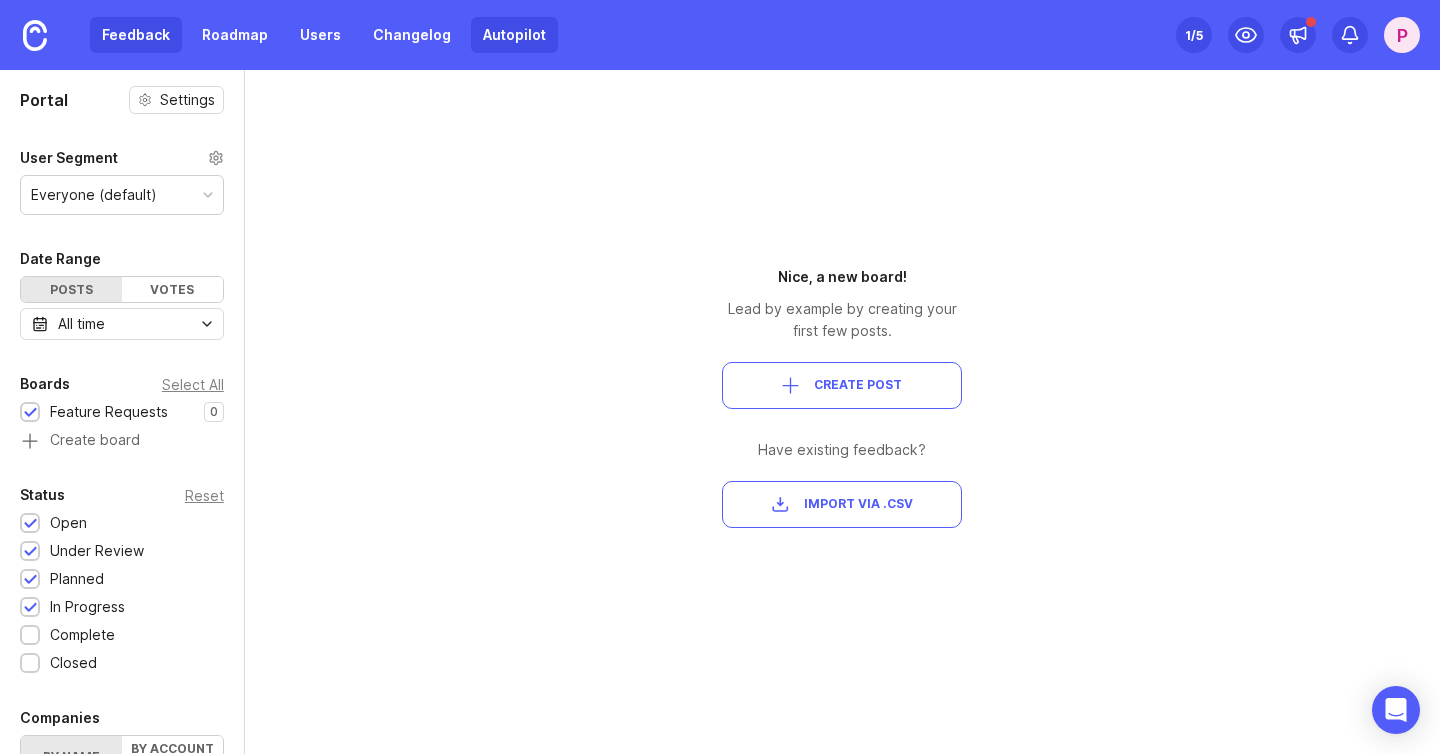 click on "Autopilot" at bounding box center (514, 35) 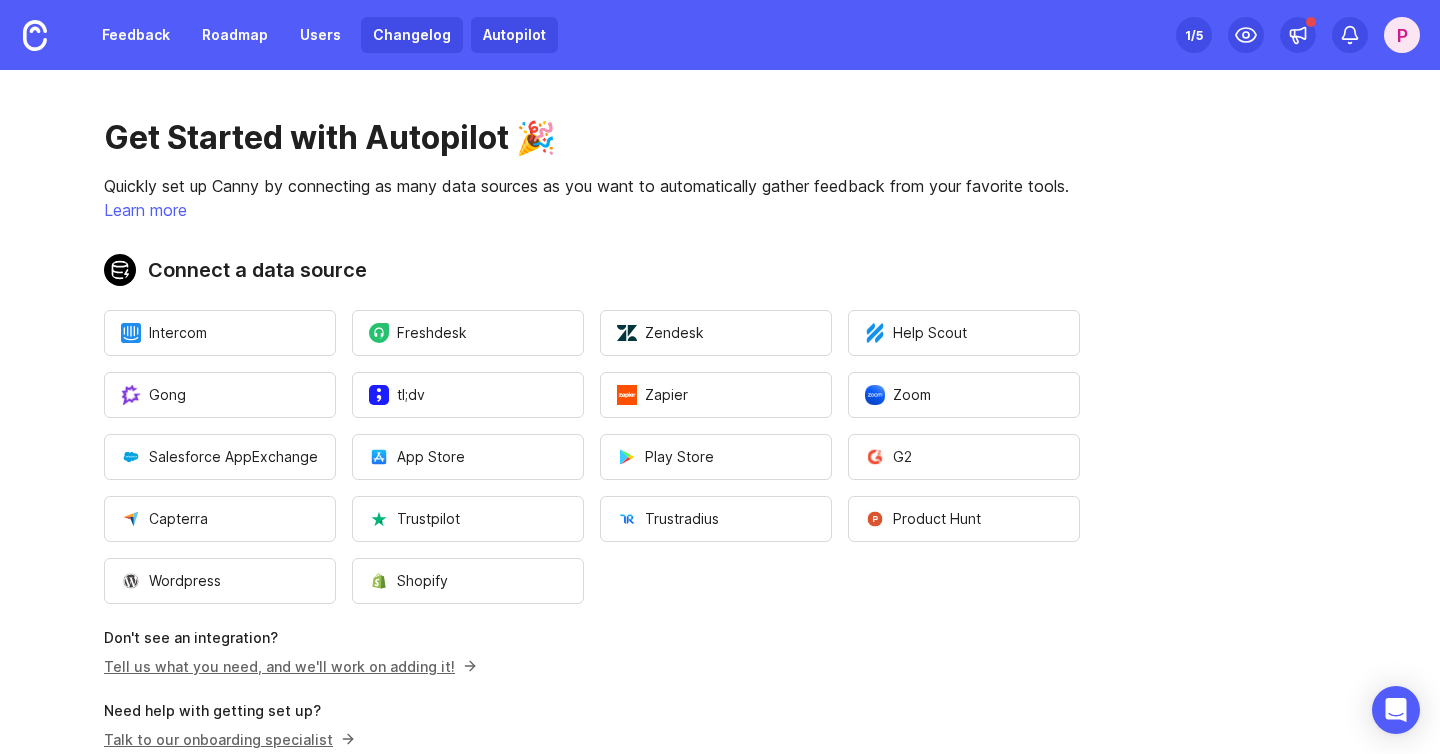 click on "Changelog" at bounding box center (412, 35) 